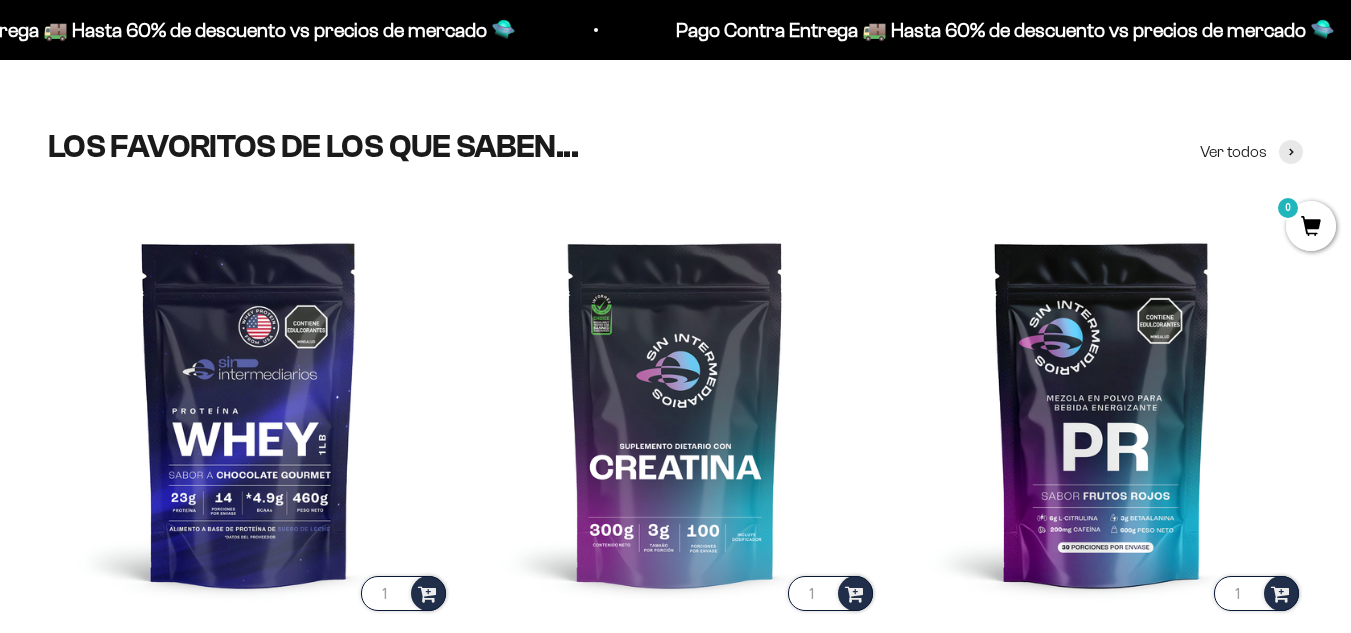 scroll, scrollTop: 900, scrollLeft: 0, axis: vertical 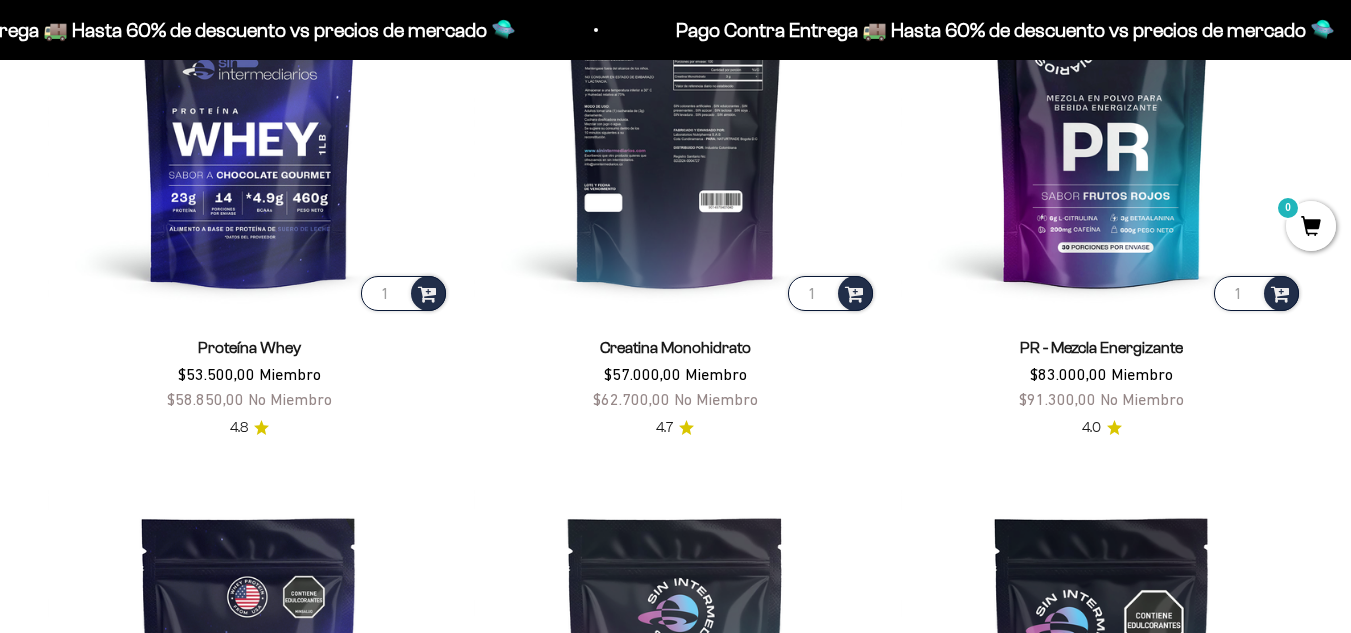 click at bounding box center (675, 113) 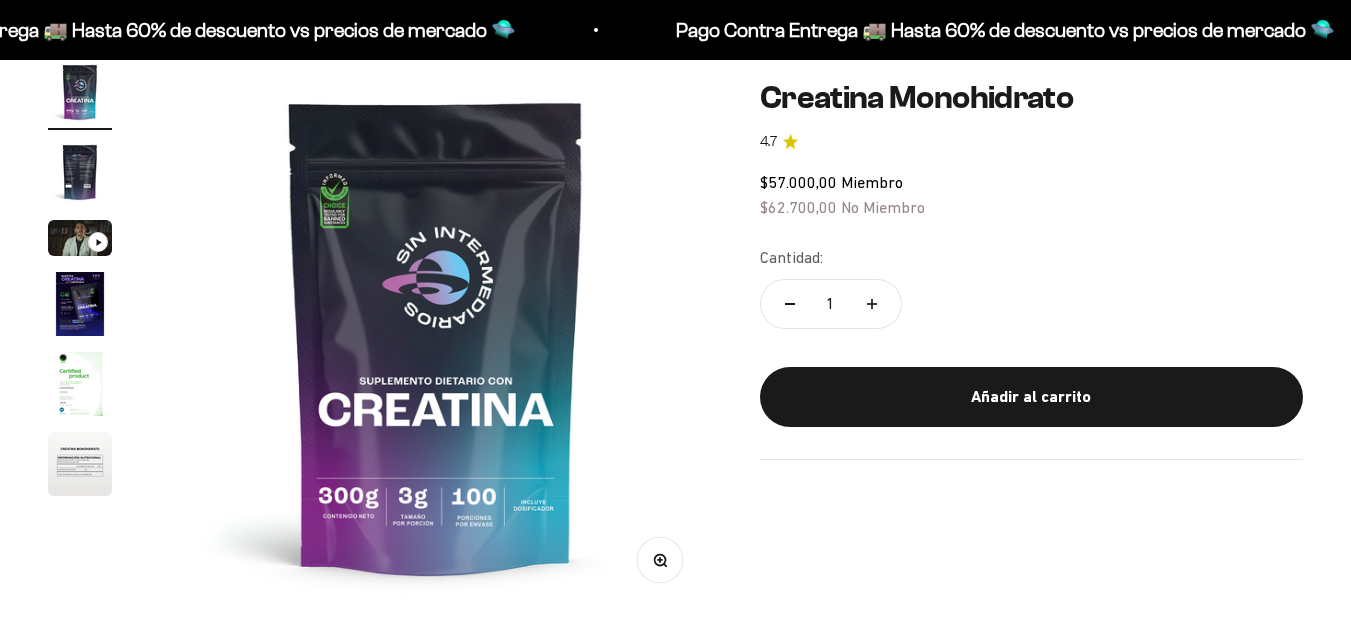 scroll, scrollTop: 499, scrollLeft: 0, axis: vertical 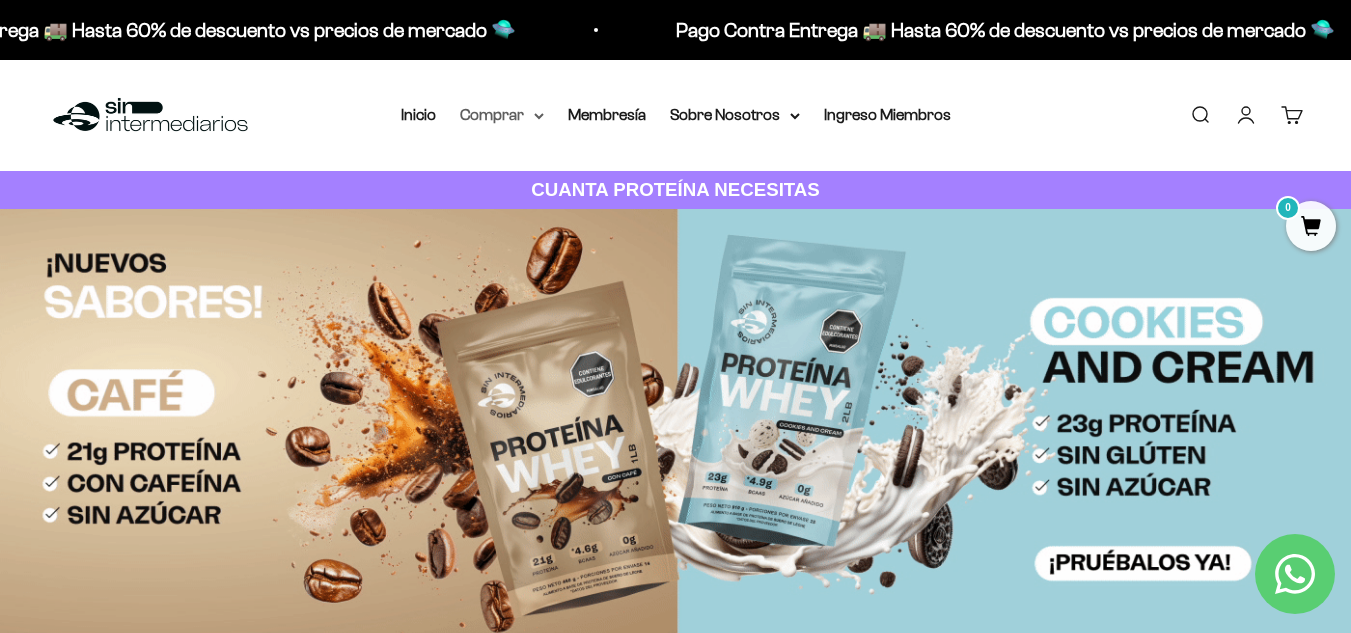 click on "Comprar" at bounding box center (502, 115) 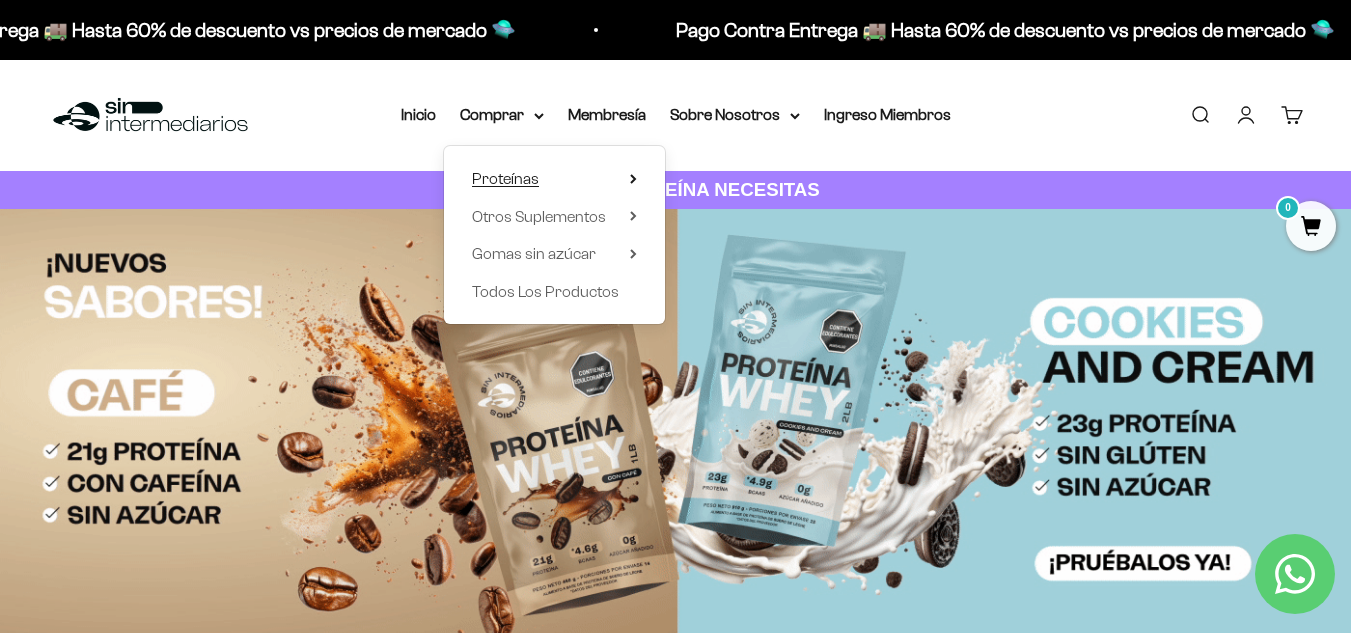 click on "Proteínas" at bounding box center (554, 179) 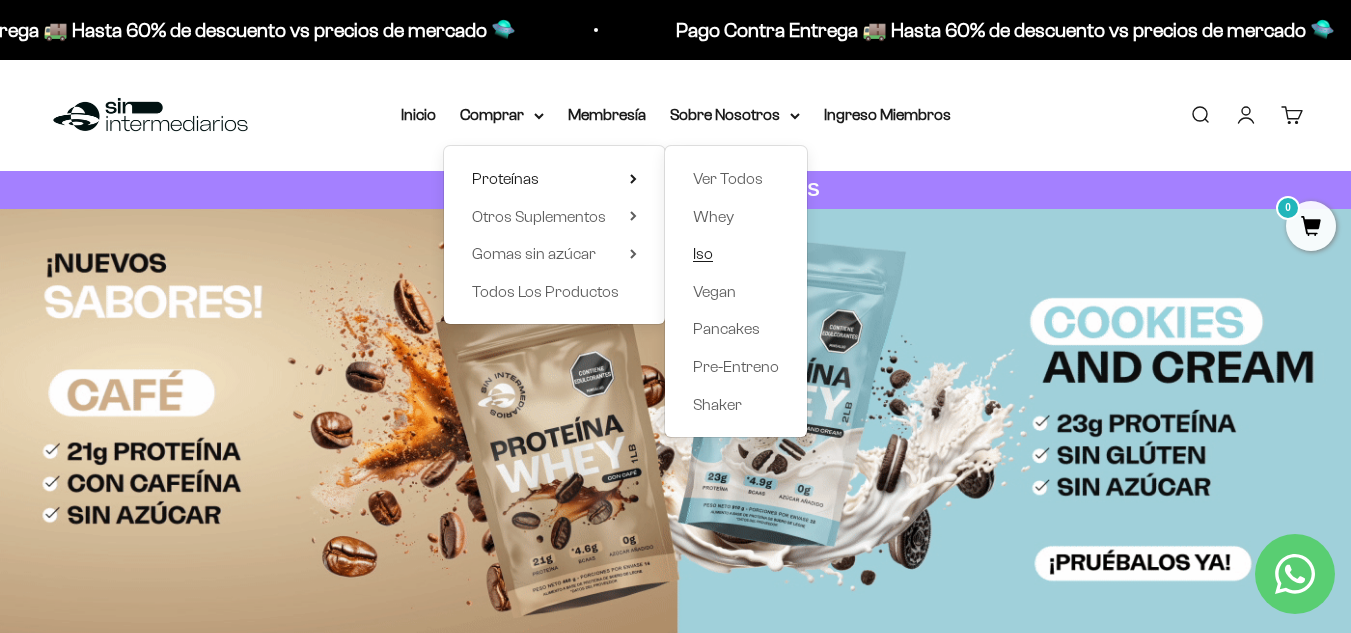 click on "Iso" at bounding box center (736, 254) 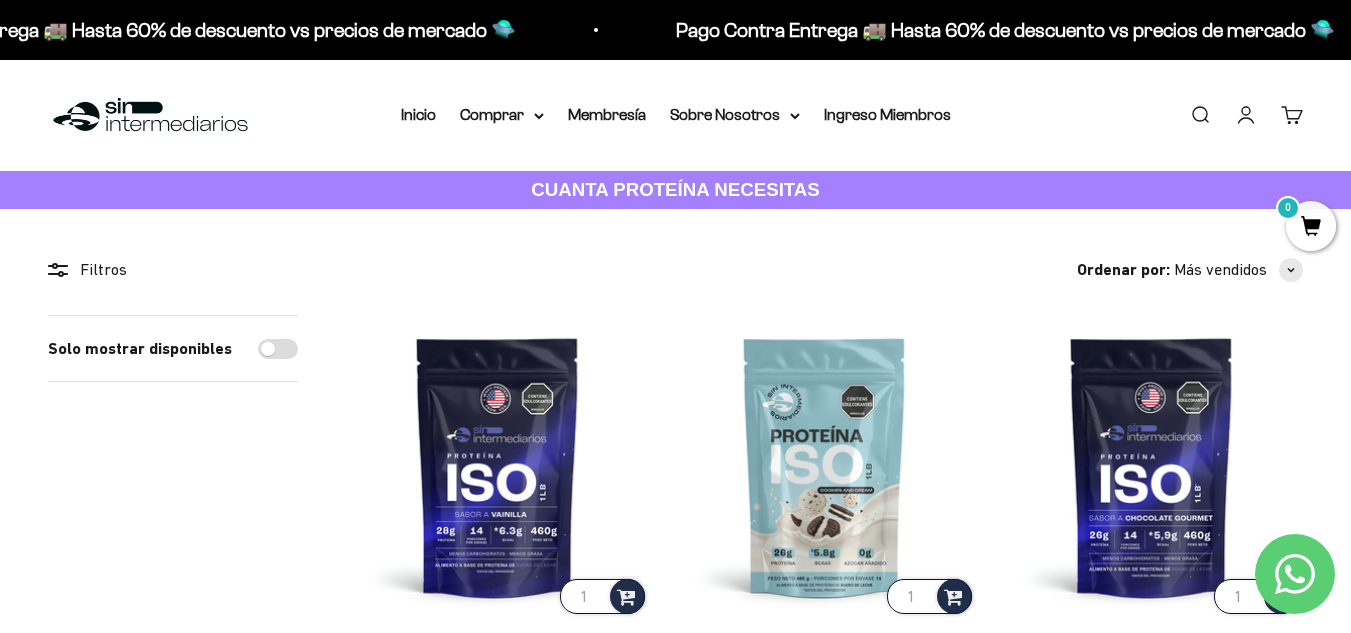 scroll, scrollTop: 200, scrollLeft: 0, axis: vertical 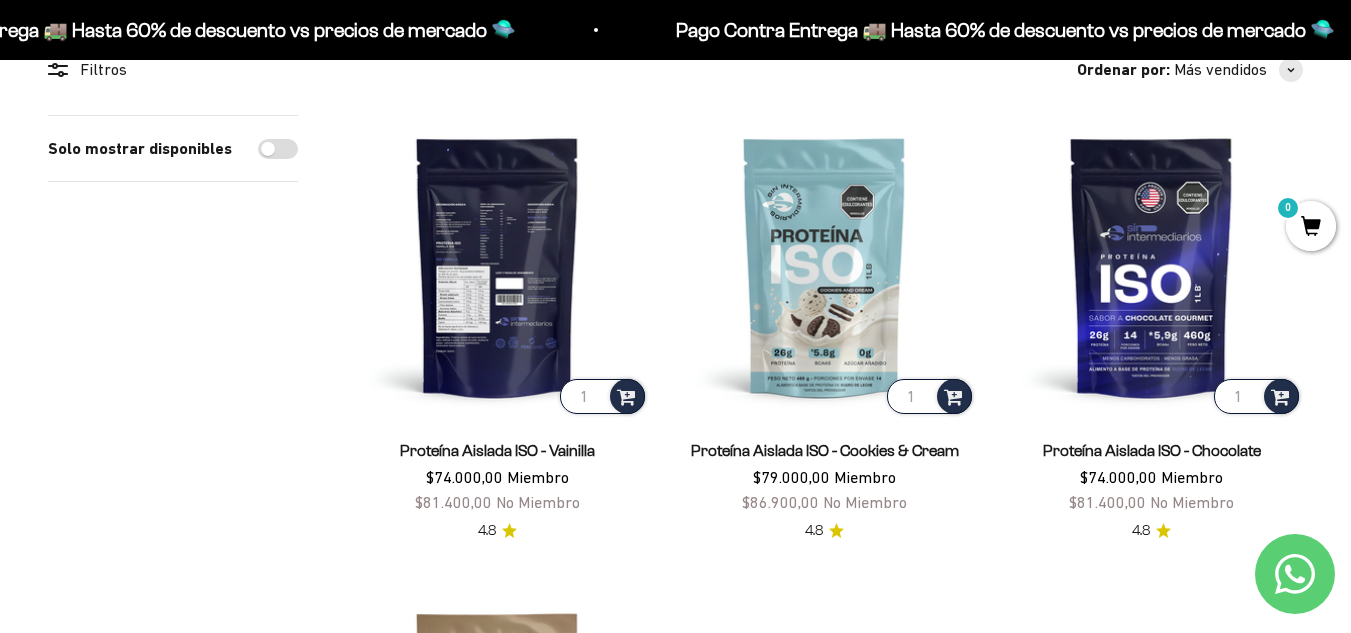 click at bounding box center (497, 266) 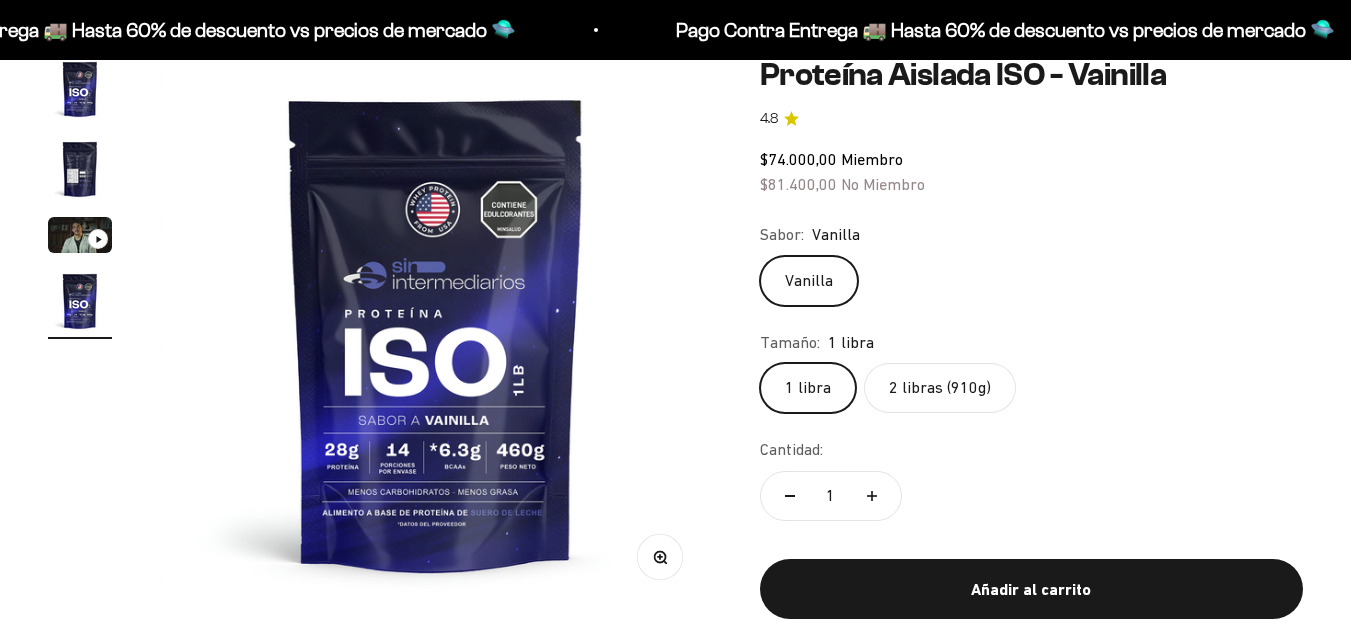 scroll, scrollTop: 200, scrollLeft: 0, axis: vertical 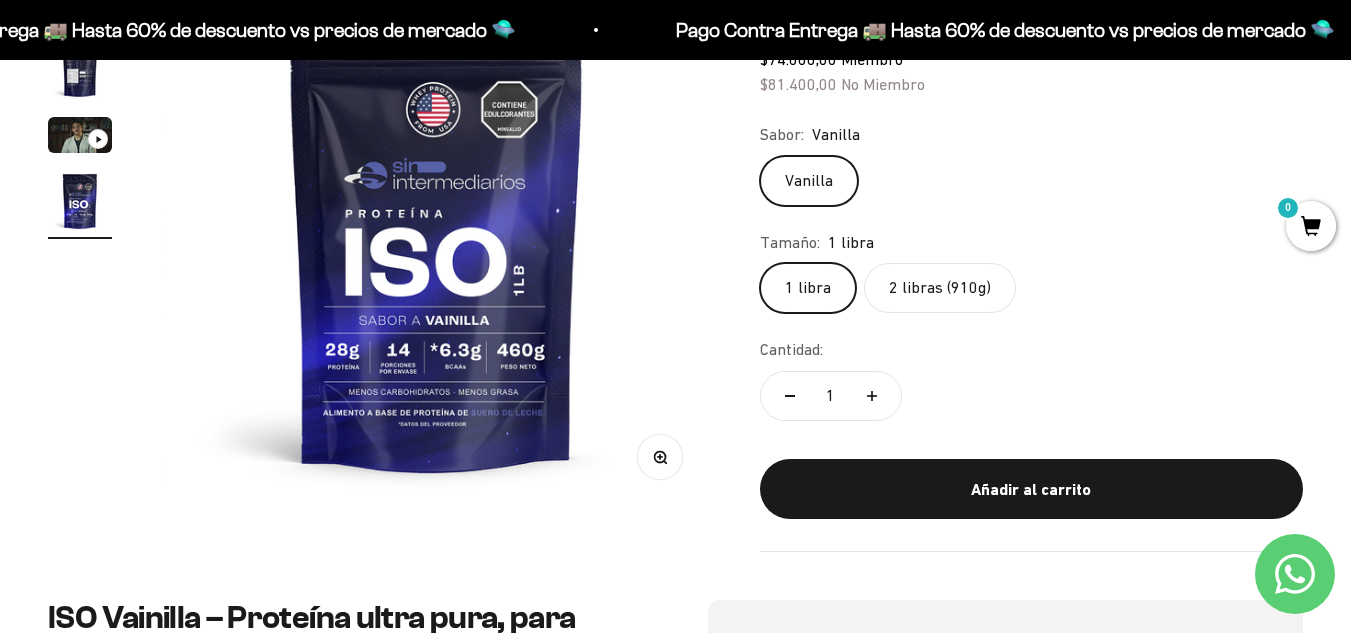click on "2 libras (910g)" 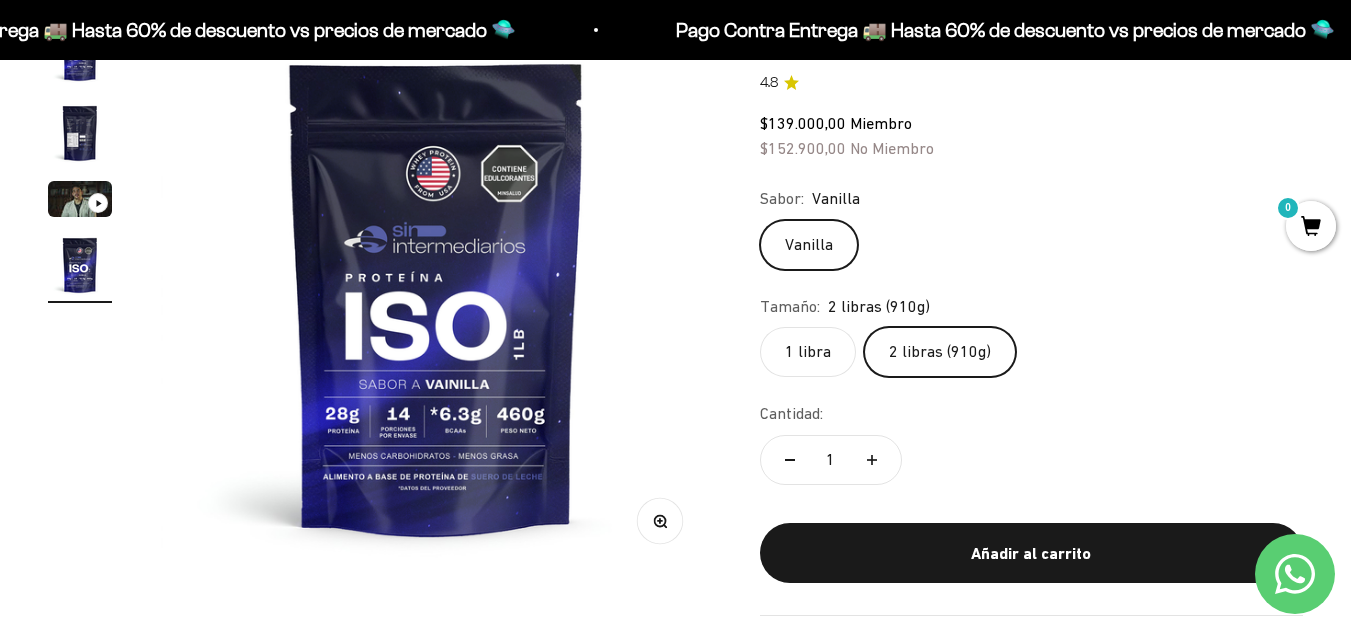 scroll, scrollTop: 200, scrollLeft: 0, axis: vertical 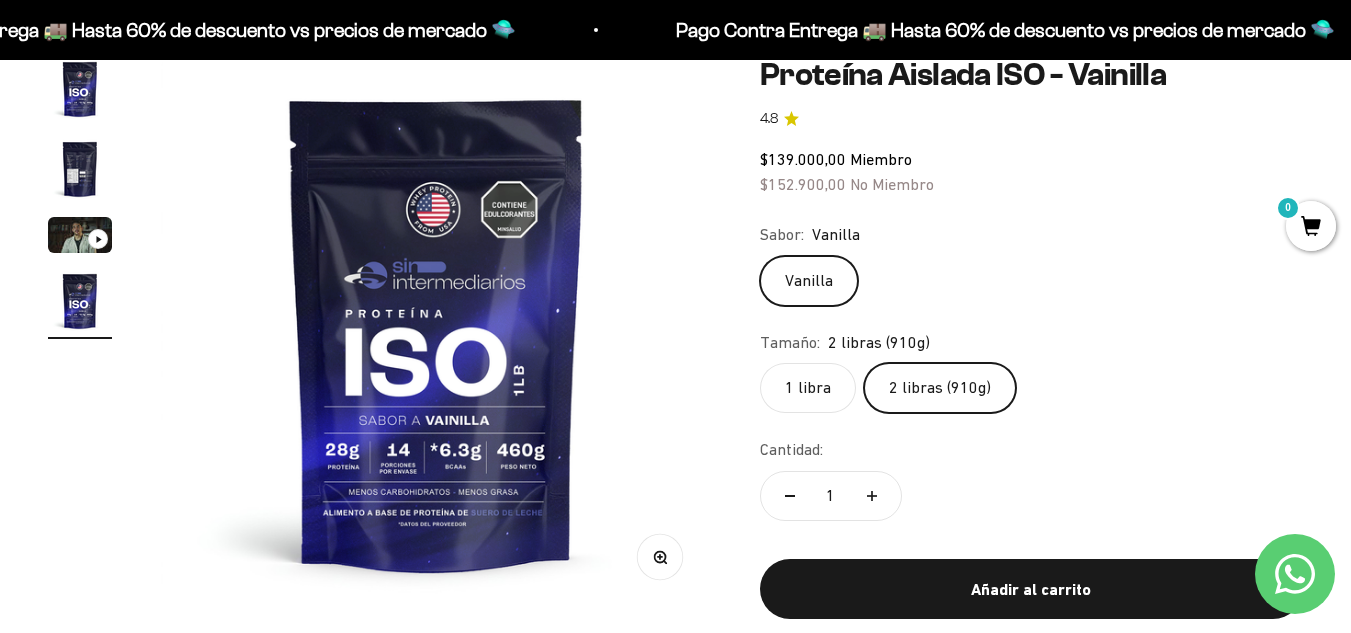 click on "1 libra" 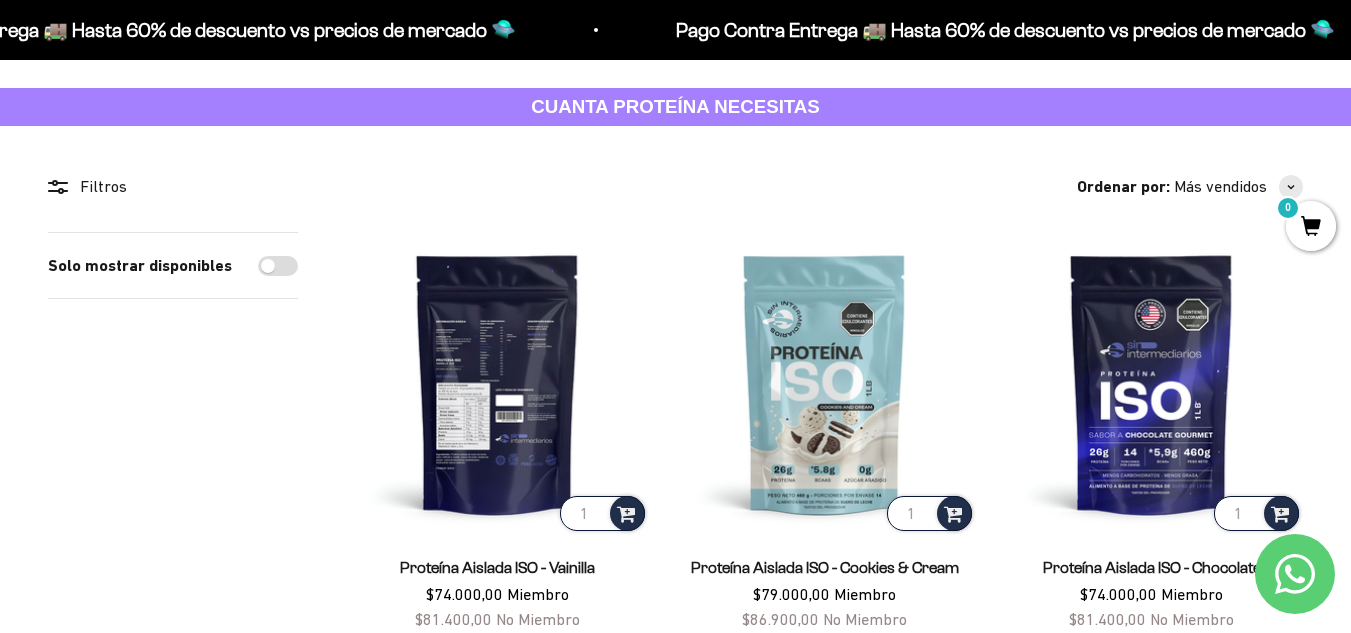 scroll, scrollTop: 0, scrollLeft: 0, axis: both 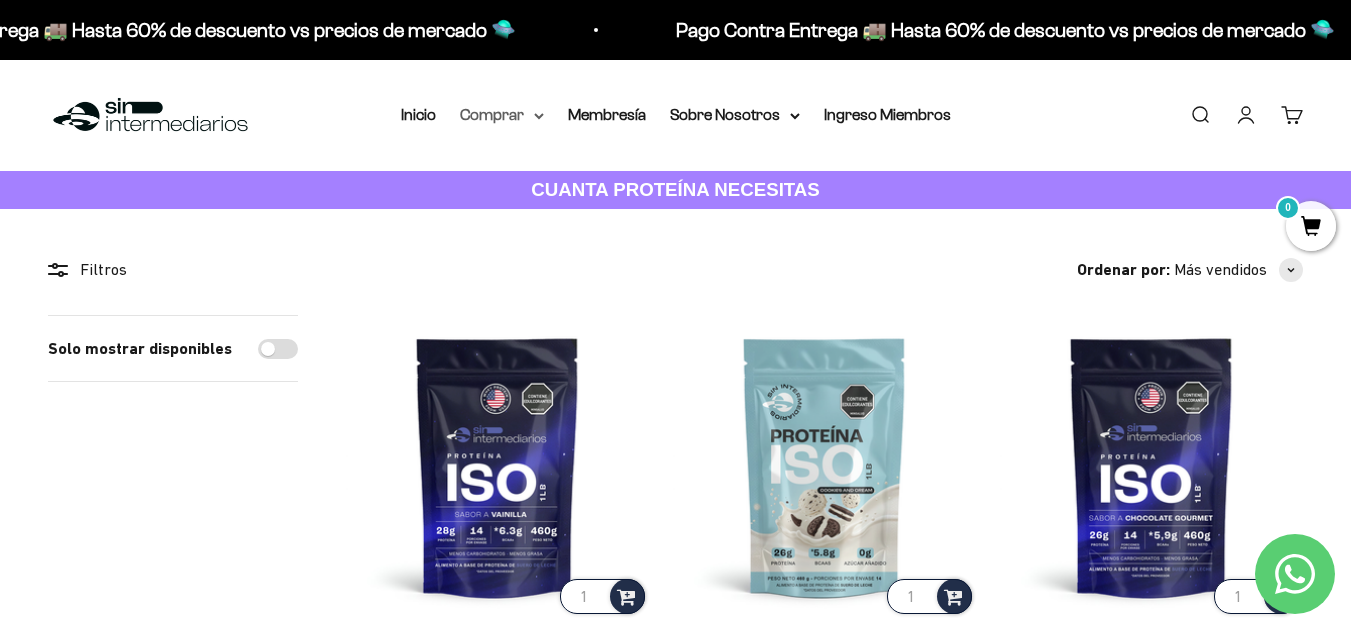 click on "Comprar" at bounding box center (502, 115) 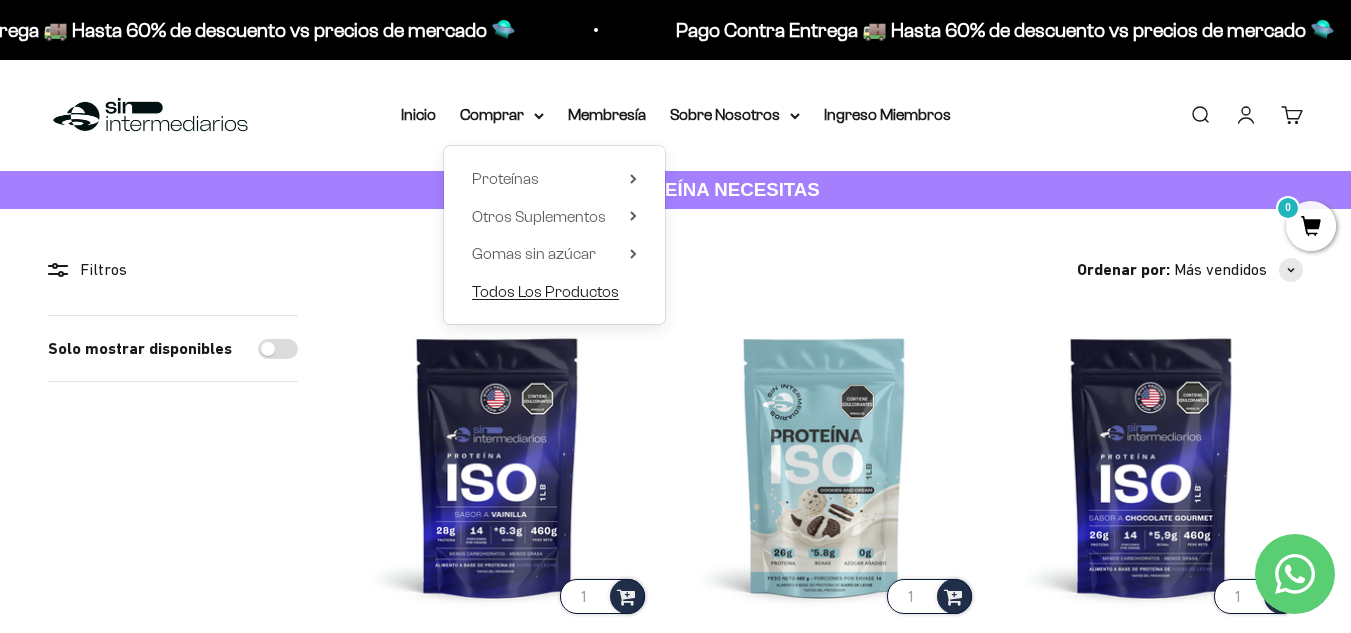 click on "Todos Los Productos" at bounding box center (545, 291) 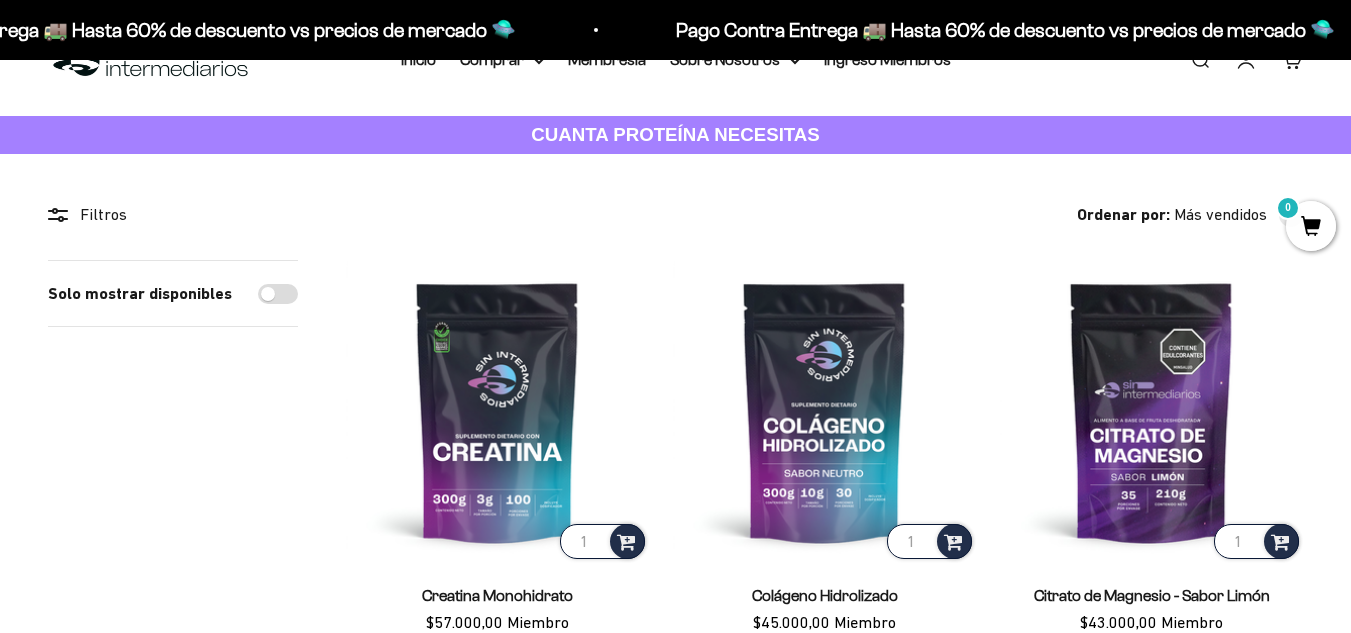 scroll, scrollTop: 200, scrollLeft: 0, axis: vertical 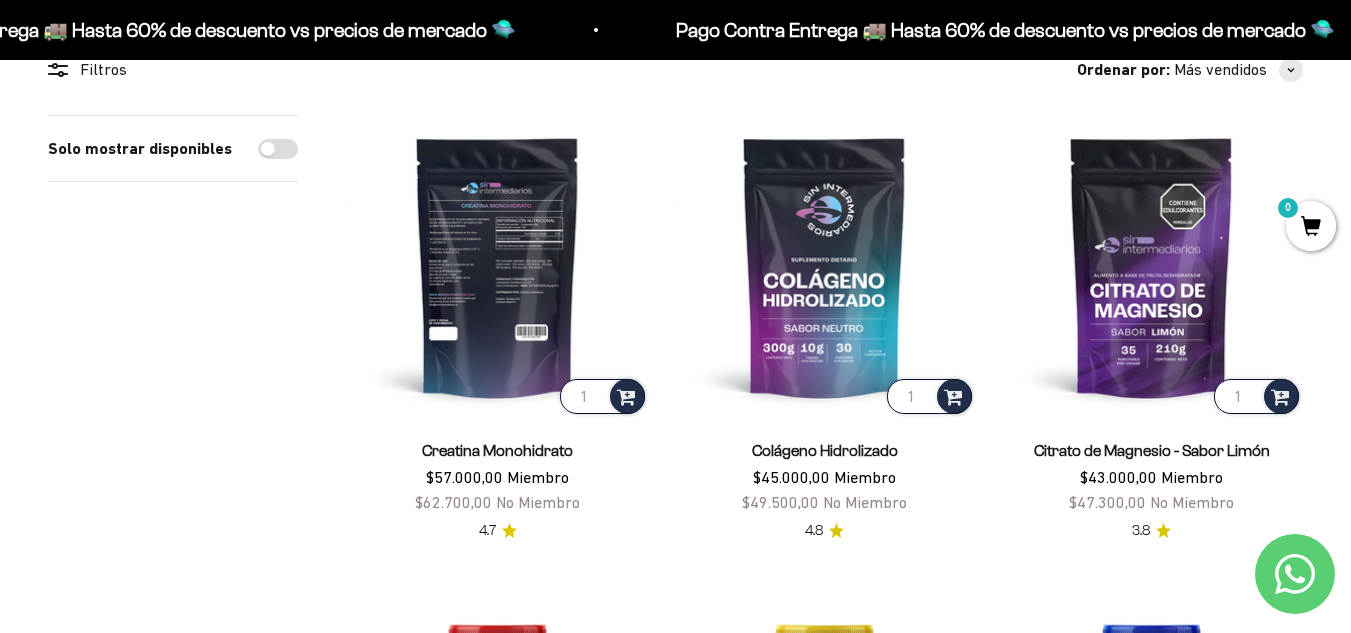 click at bounding box center (497, 266) 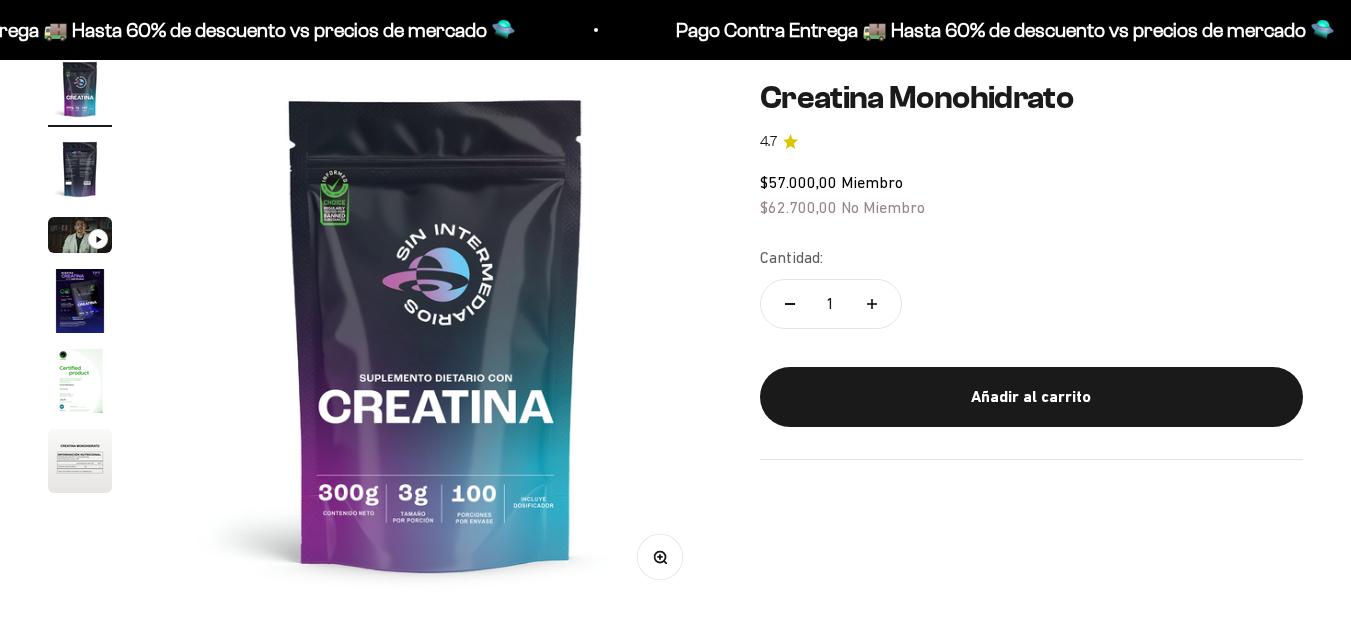 scroll, scrollTop: 200, scrollLeft: 0, axis: vertical 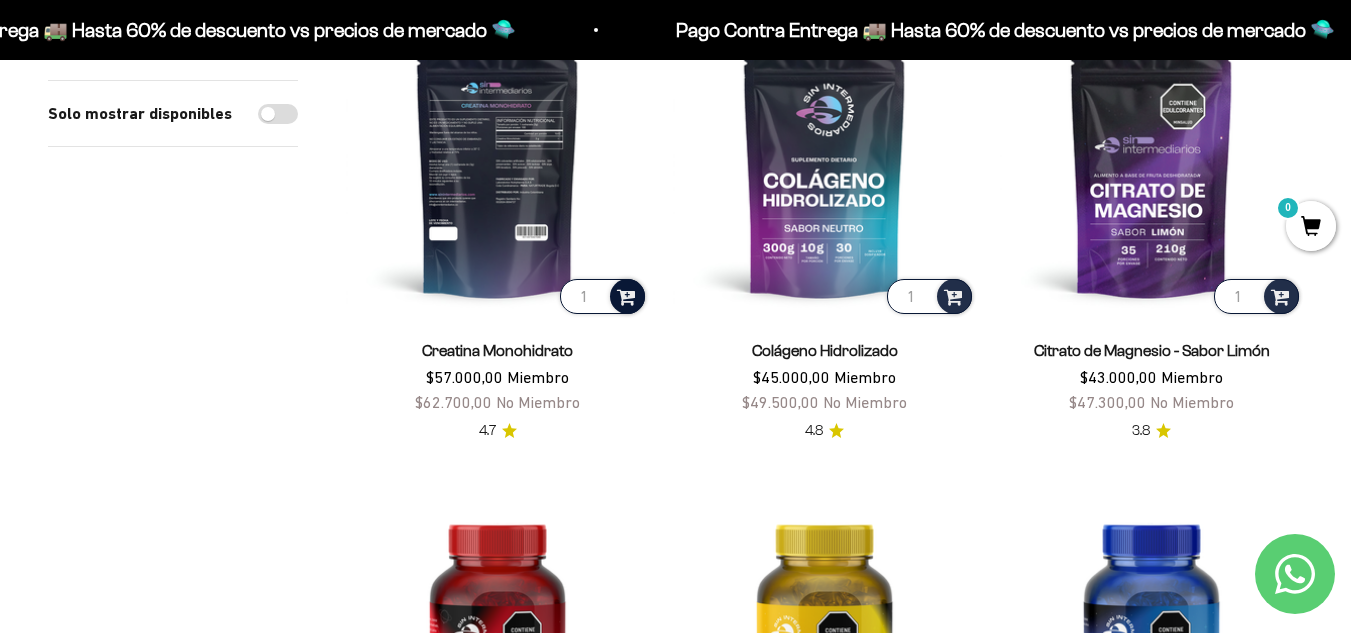 click at bounding box center (626, 295) 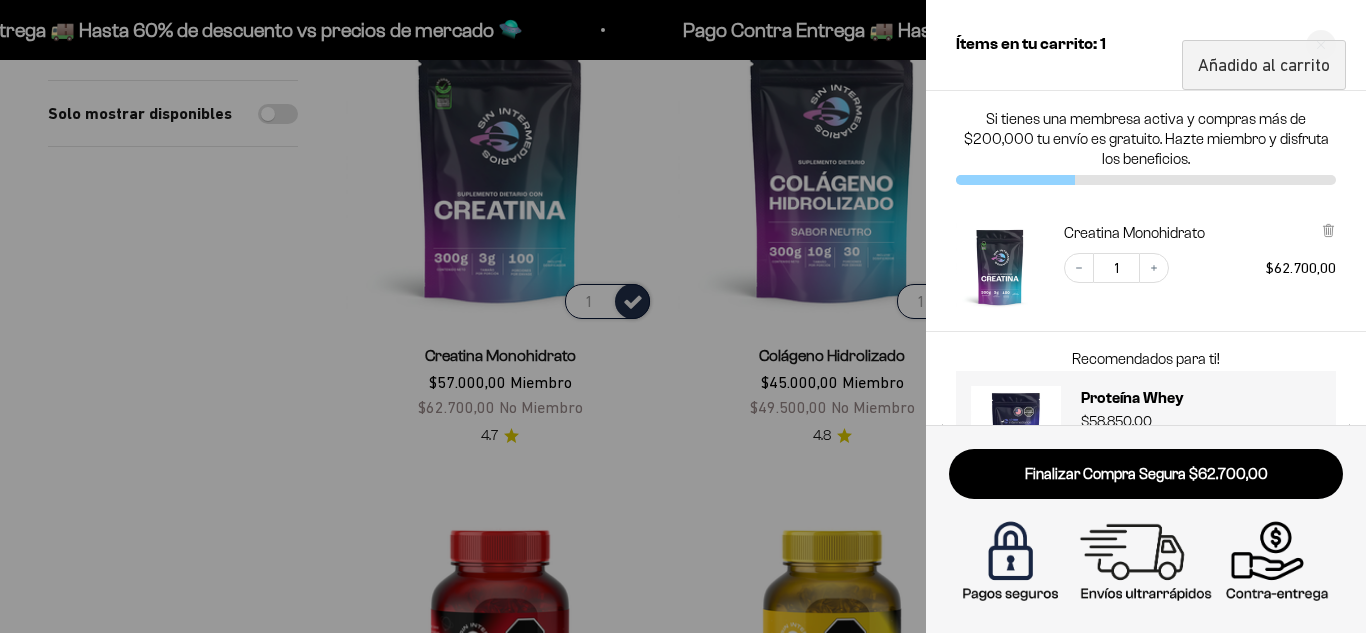 click at bounding box center [683, 316] 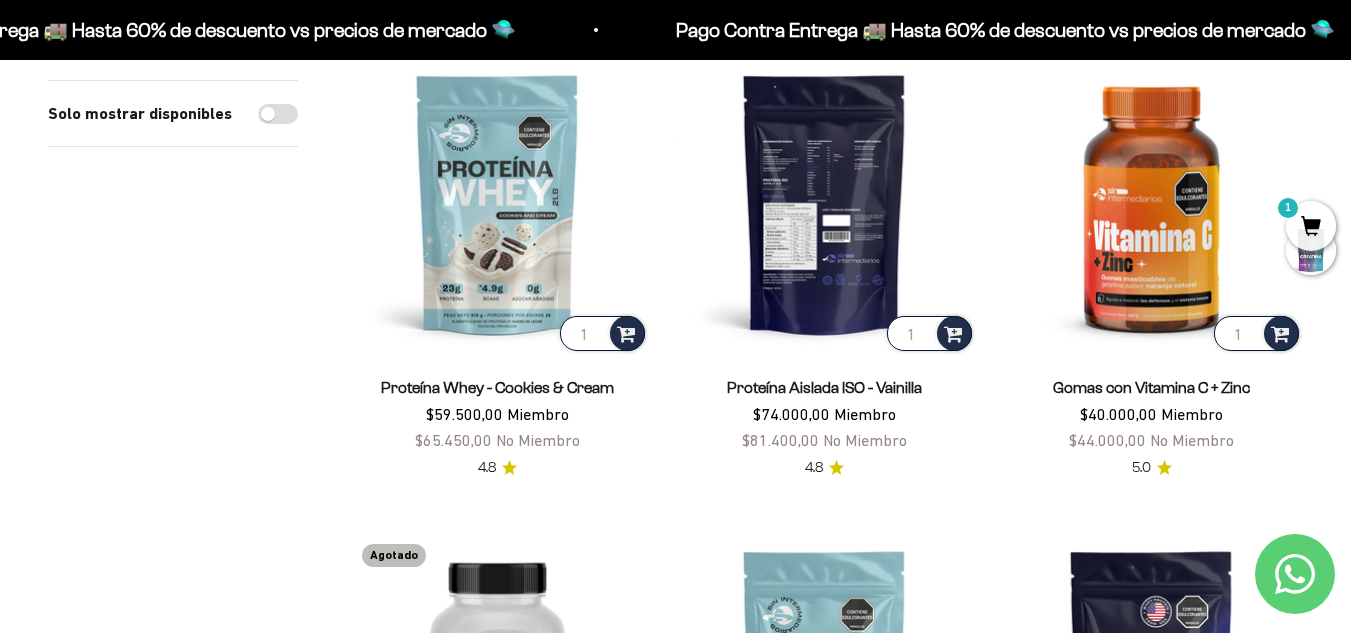 scroll, scrollTop: 2200, scrollLeft: 0, axis: vertical 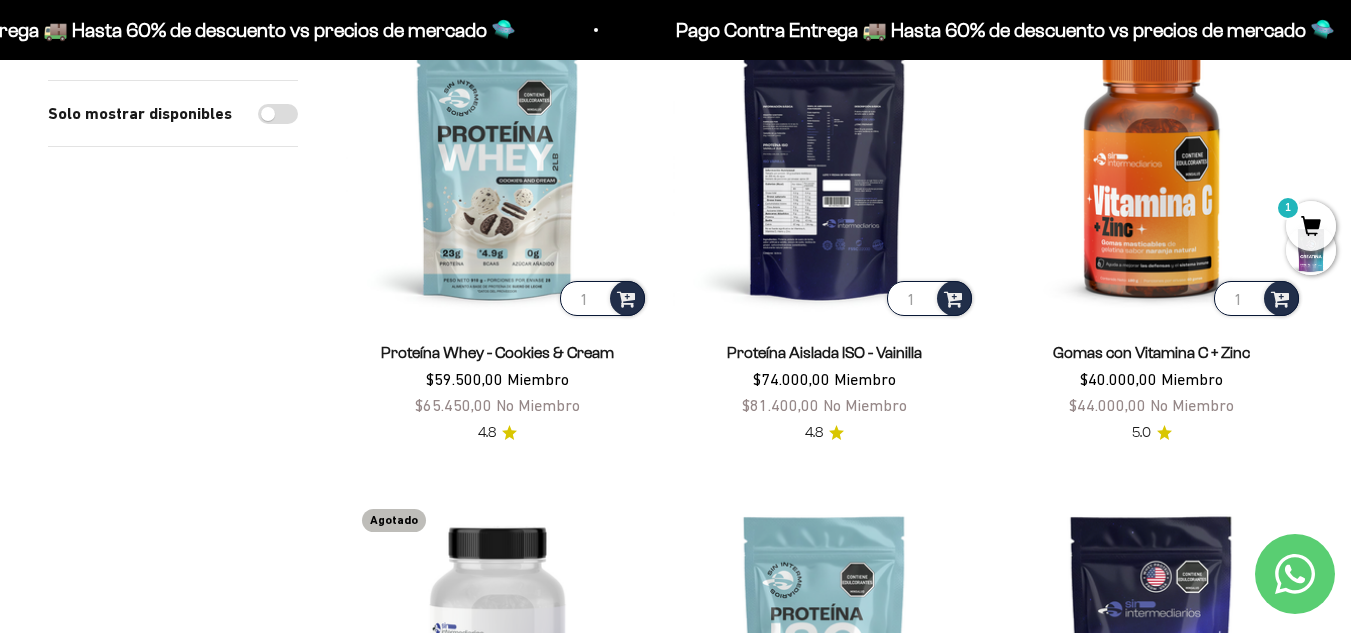 click at bounding box center (824, 168) 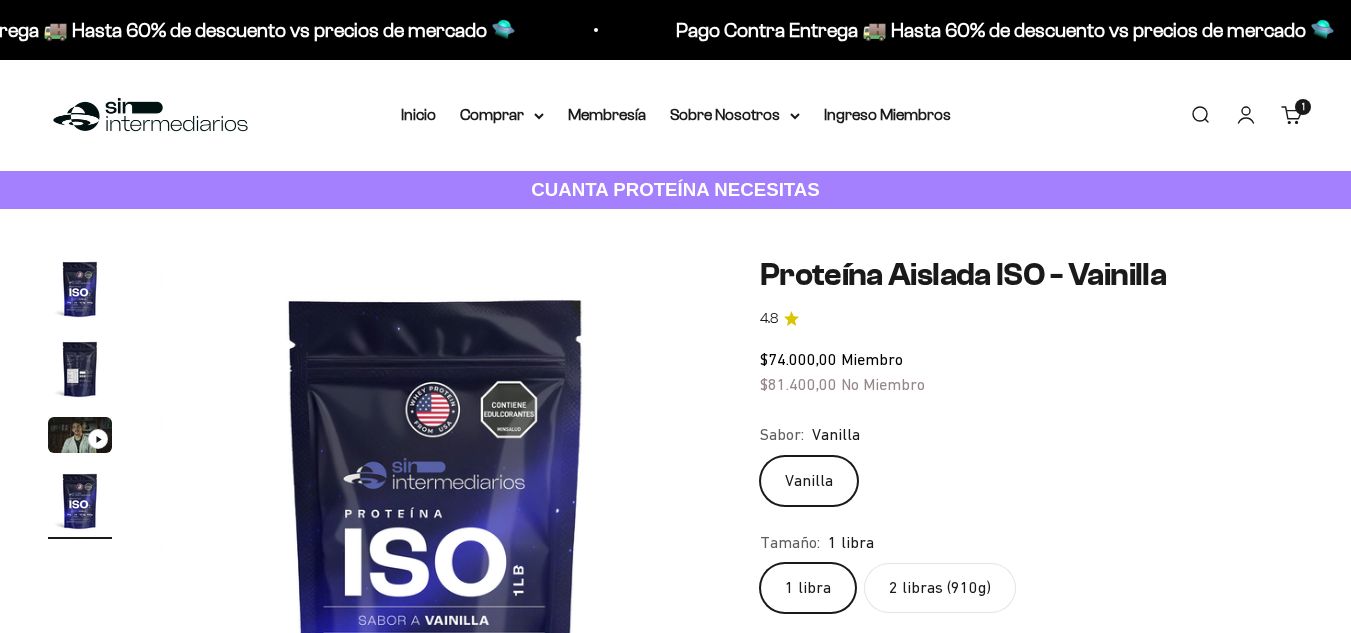 scroll, scrollTop: 0, scrollLeft: 0, axis: both 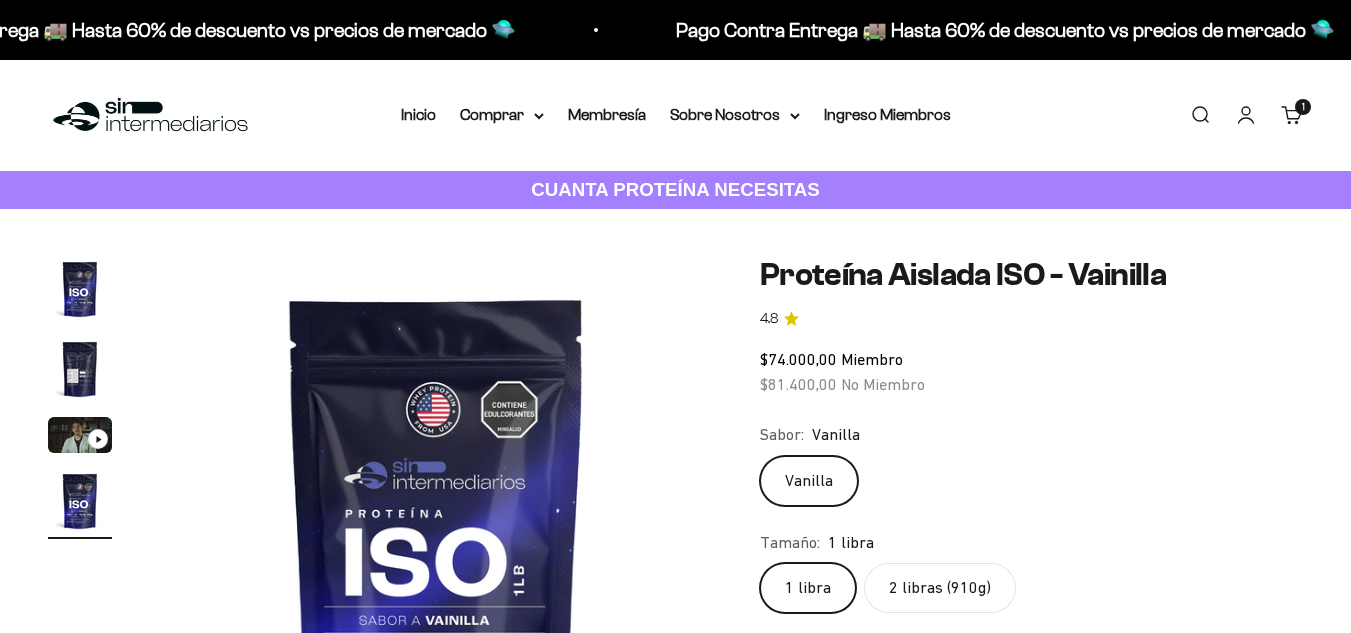 click on "2 libras (910g)" 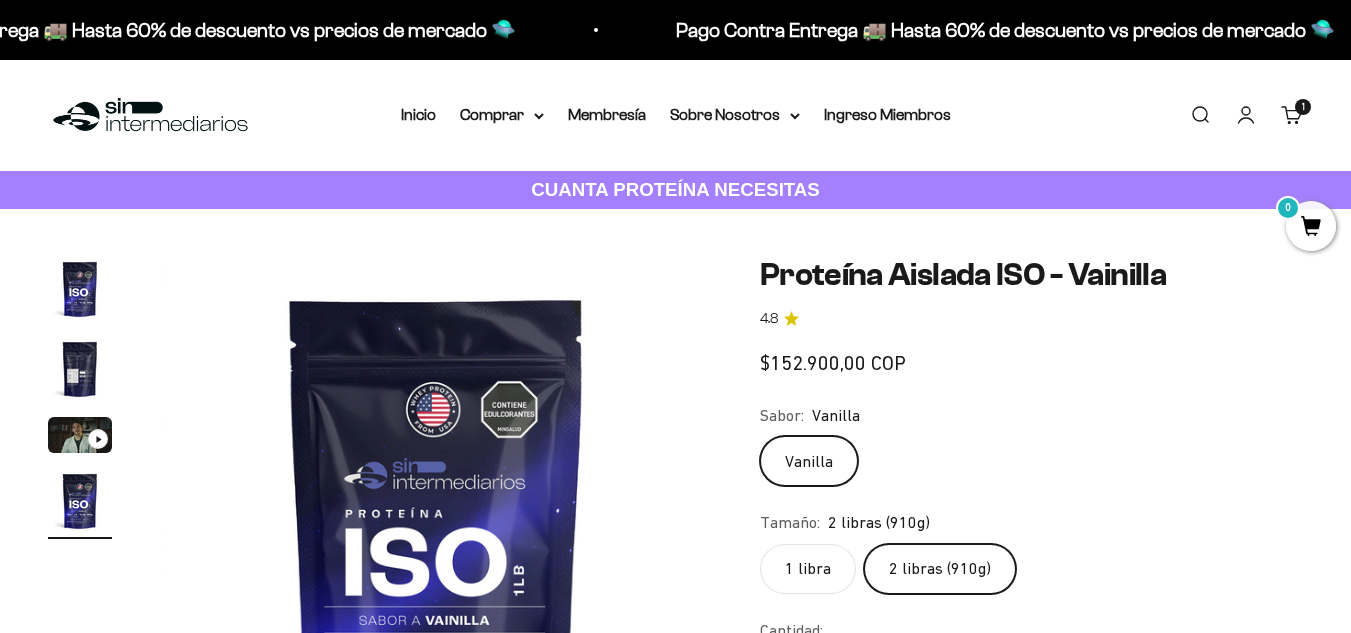 scroll, scrollTop: 0, scrollLeft: 0, axis: both 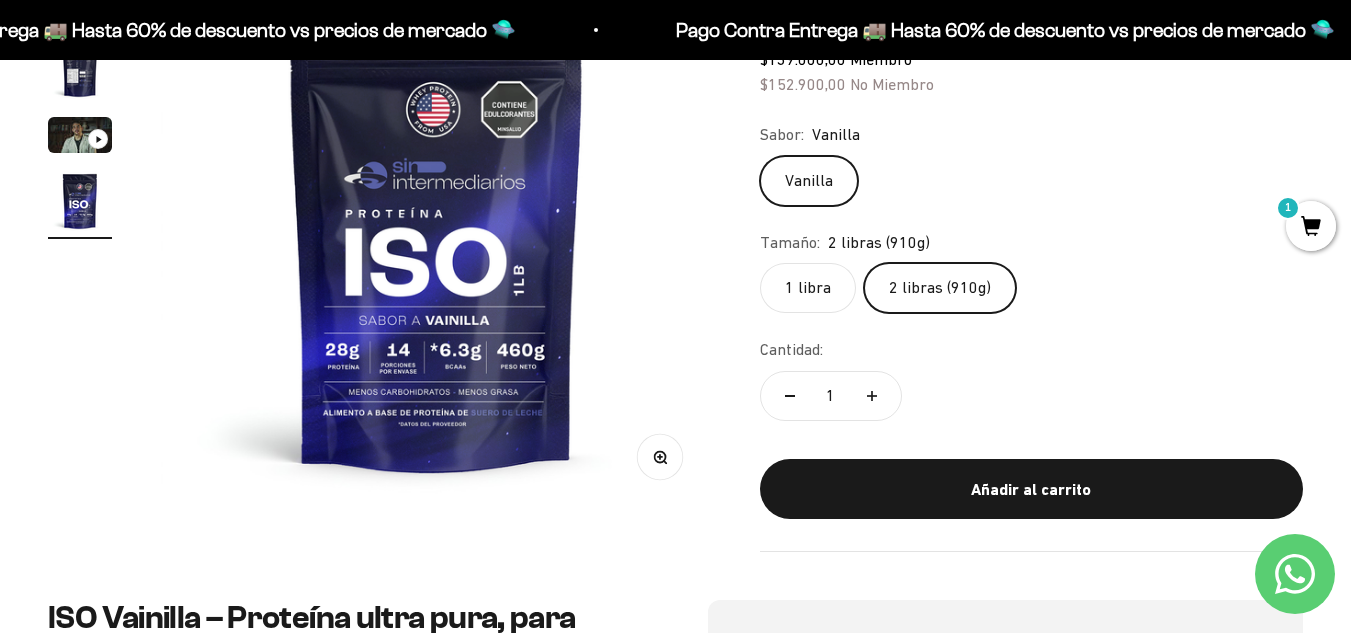 click on "Proteína Aislada ISO - Vainilla 4.8
$139.000,00   Miembro $152.900,00   No Miembro
Sabor:
Vanilla
Vanilla
Tamaño:
2 libras (910g)
1 libra
2 libras (910g)
Cantidad:
1
Añadir al carrito" 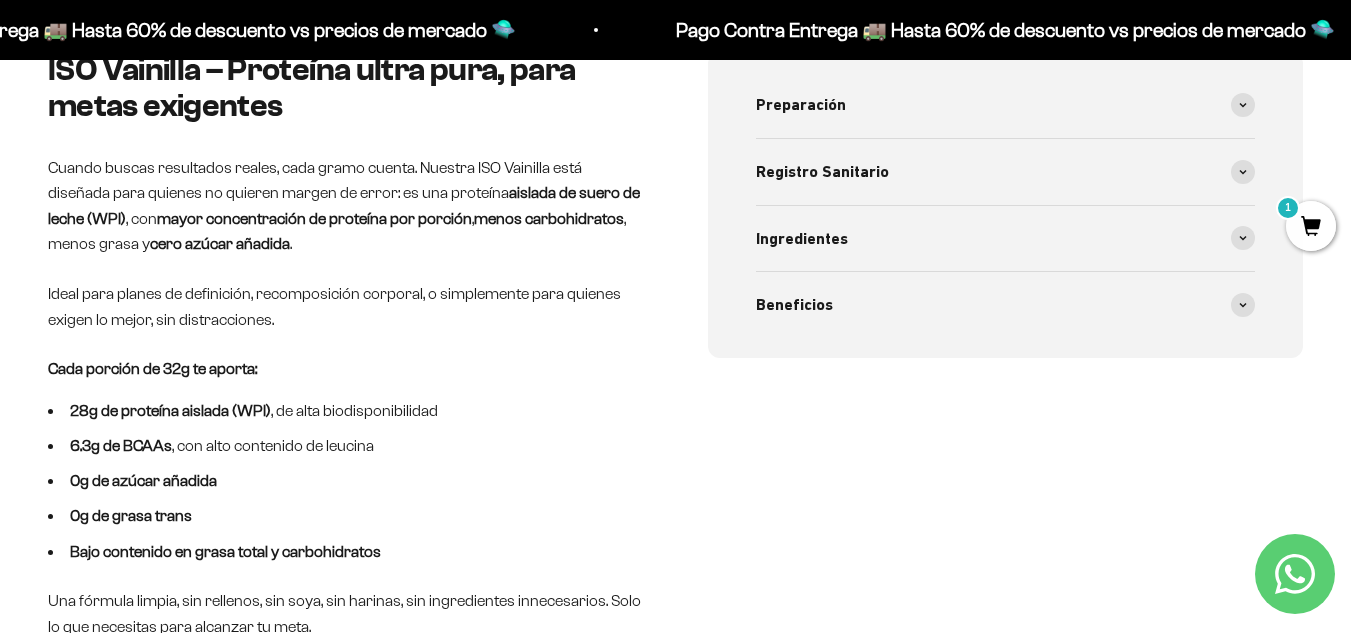 scroll, scrollTop: 850, scrollLeft: 0, axis: vertical 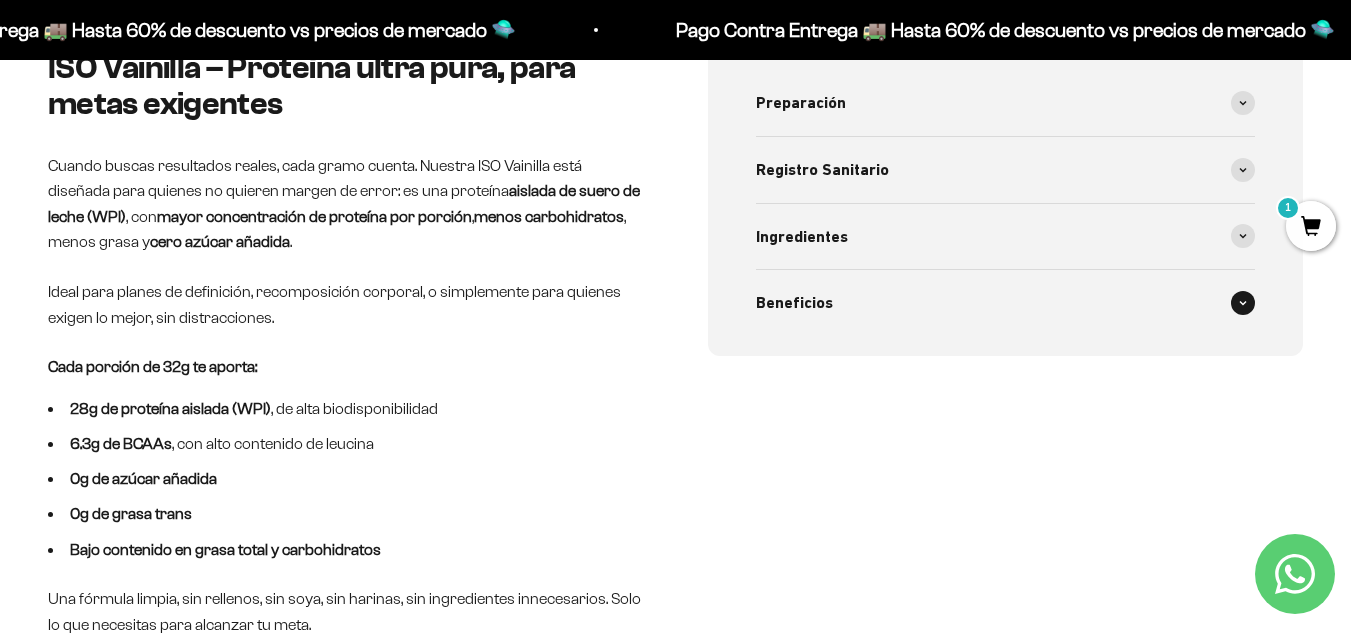 click on "Beneficios" at bounding box center (1006, 303) 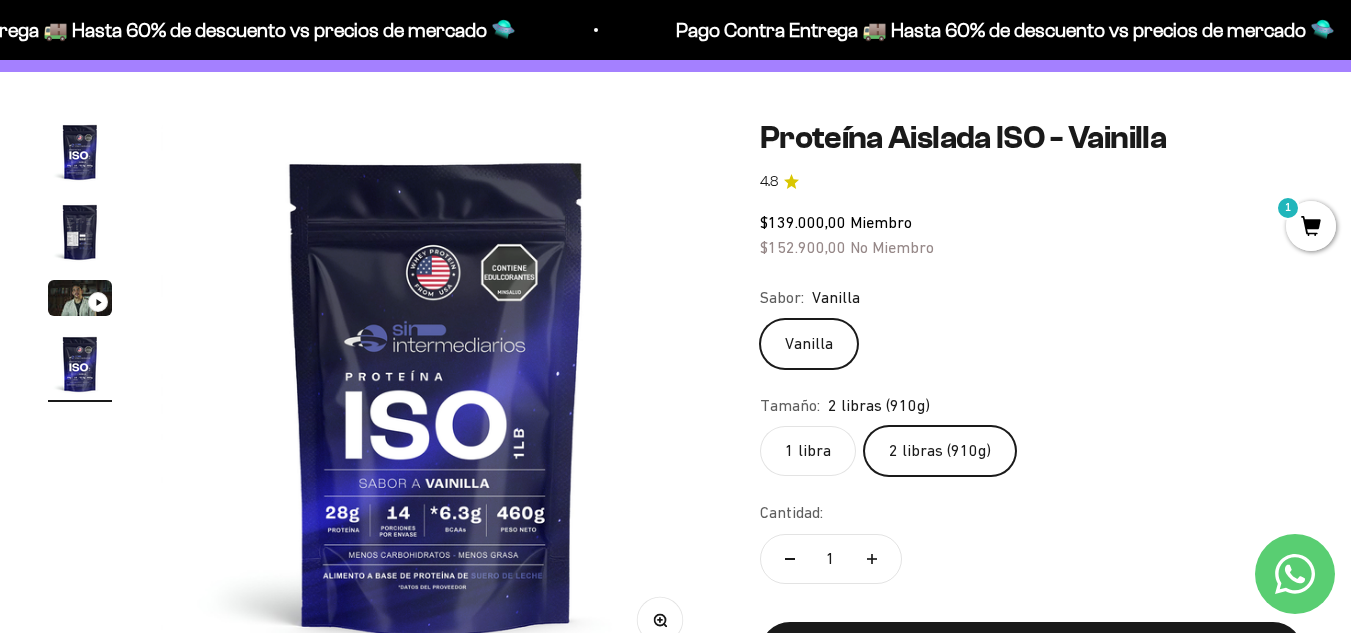 scroll, scrollTop: 0, scrollLeft: 0, axis: both 